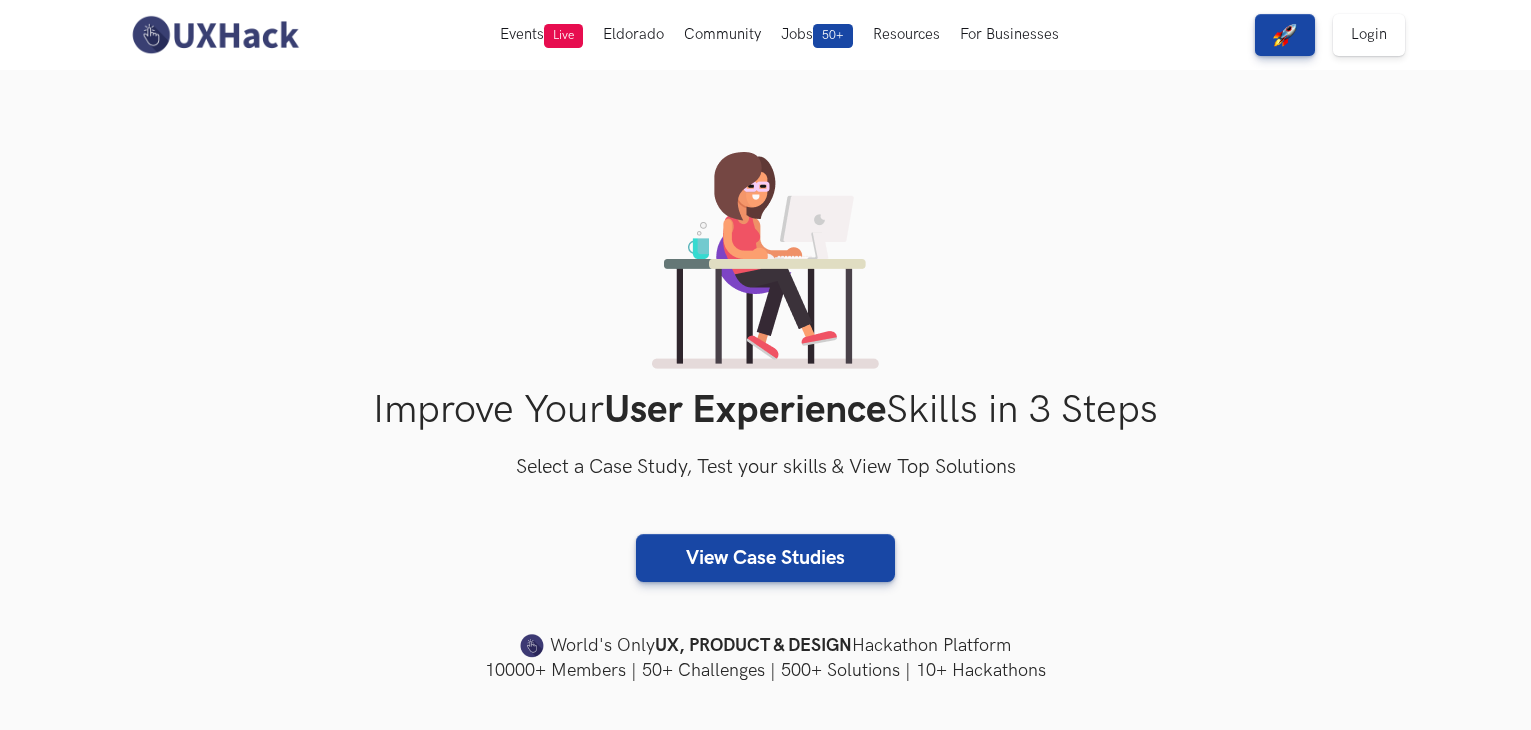 scroll, scrollTop: 0, scrollLeft: 0, axis: both 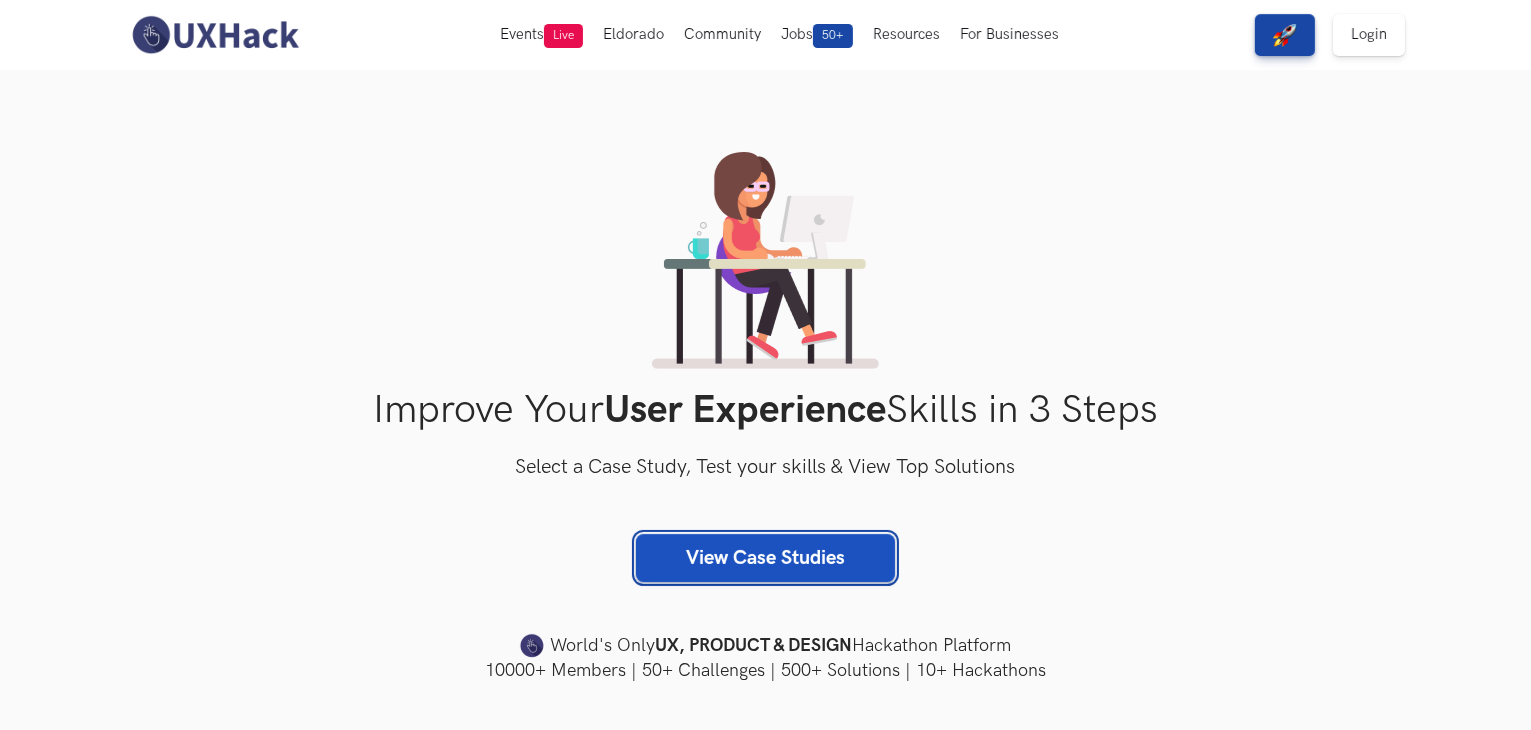 click on "View Case Studies" at bounding box center [765, 558] 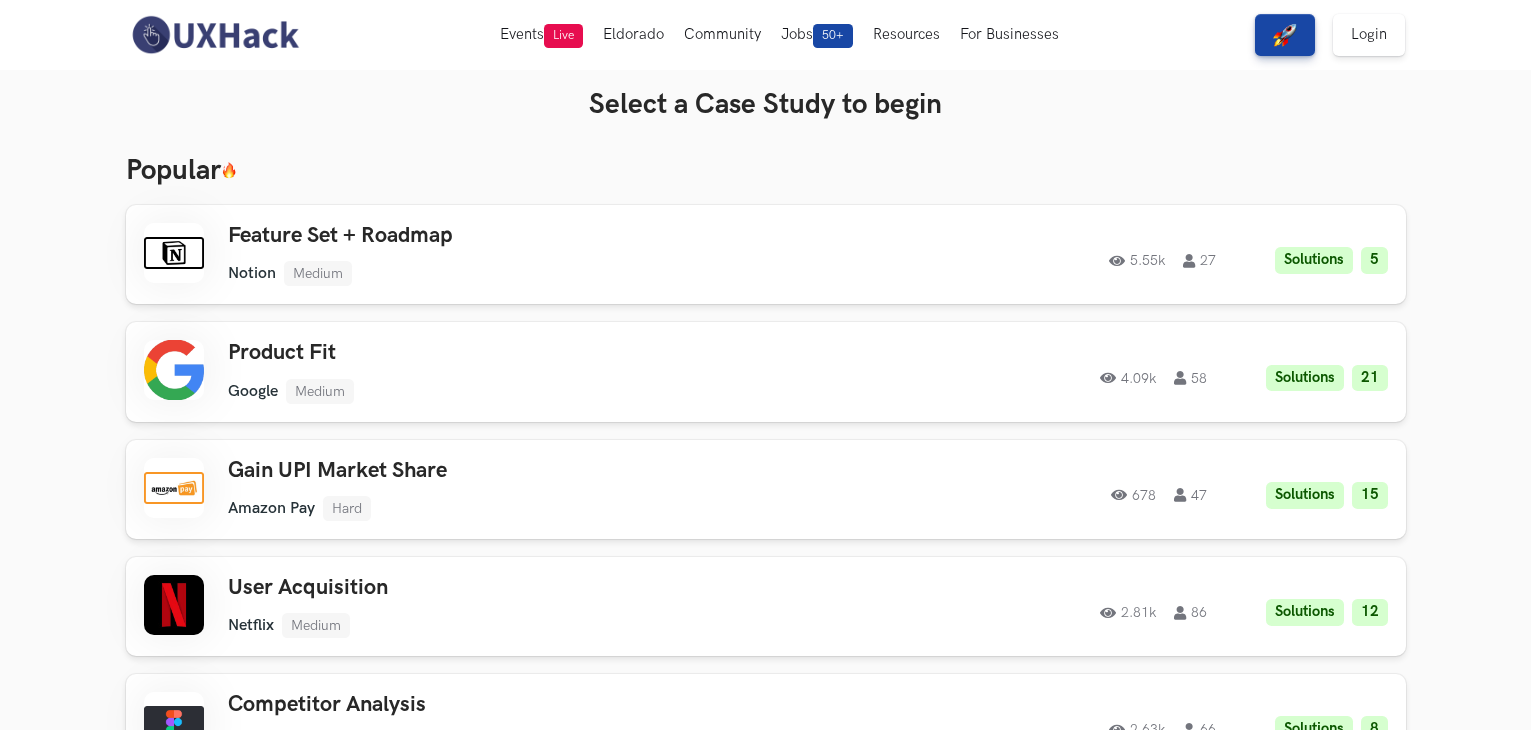 scroll, scrollTop: 0, scrollLeft: 0, axis: both 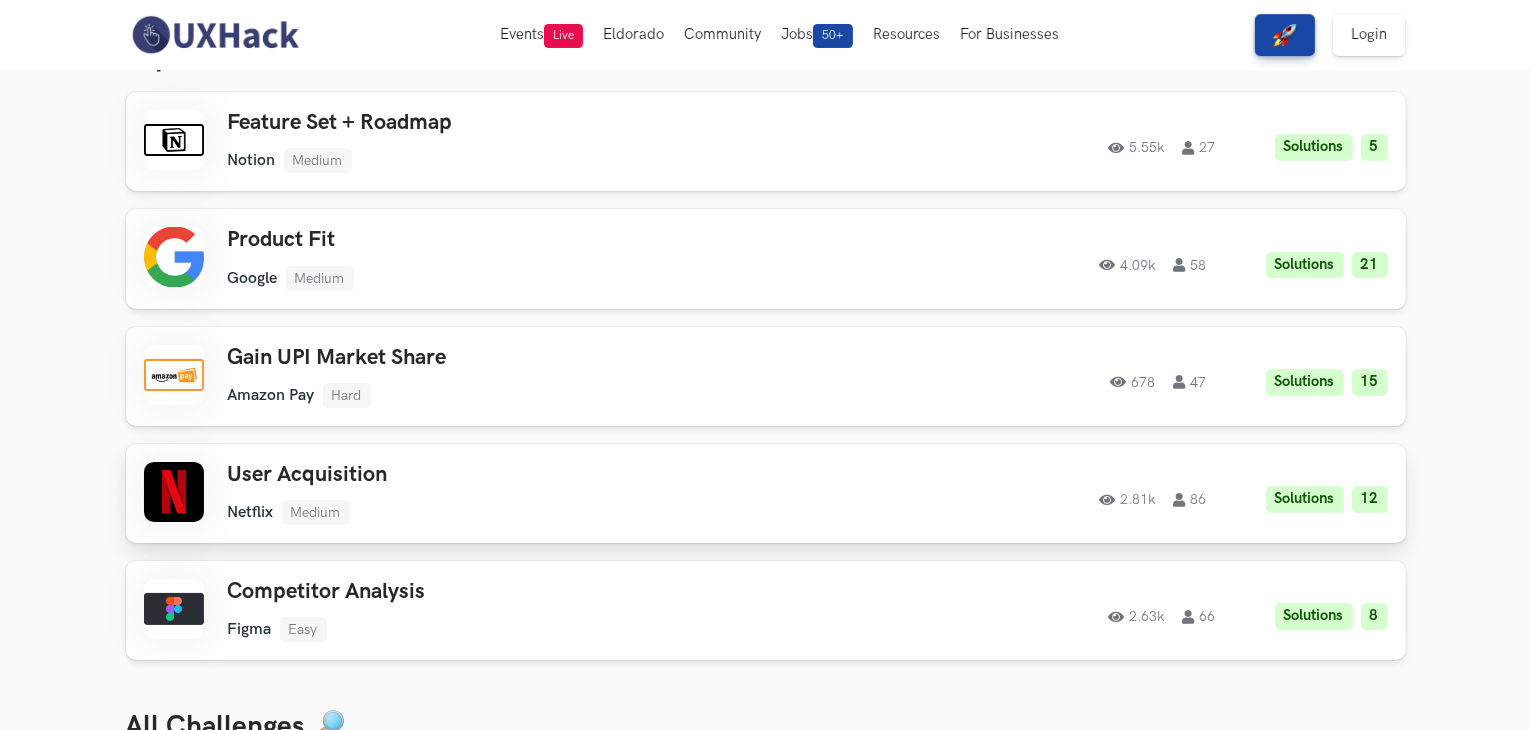 click on "User Acquisition" at bounding box center (512, 475) 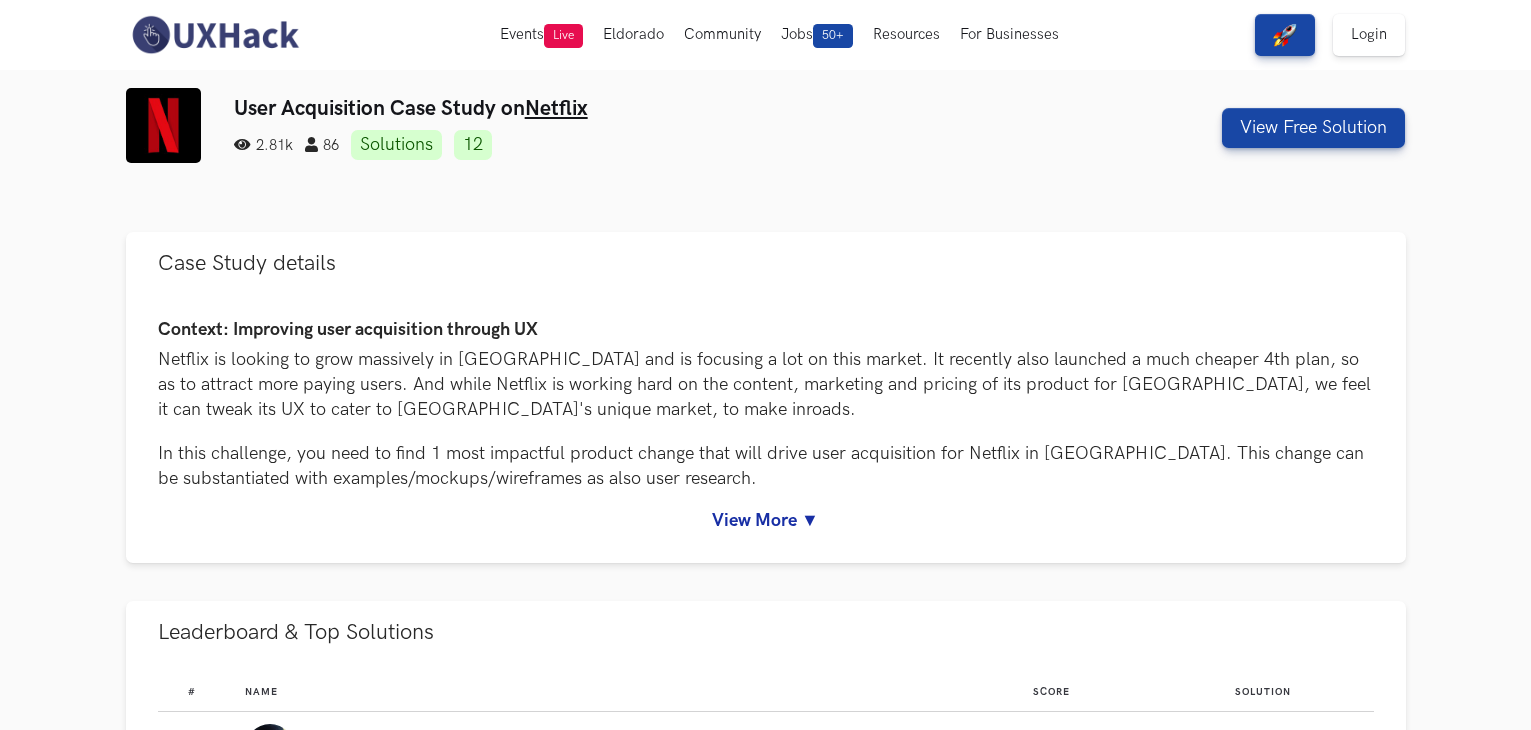 scroll, scrollTop: 0, scrollLeft: 0, axis: both 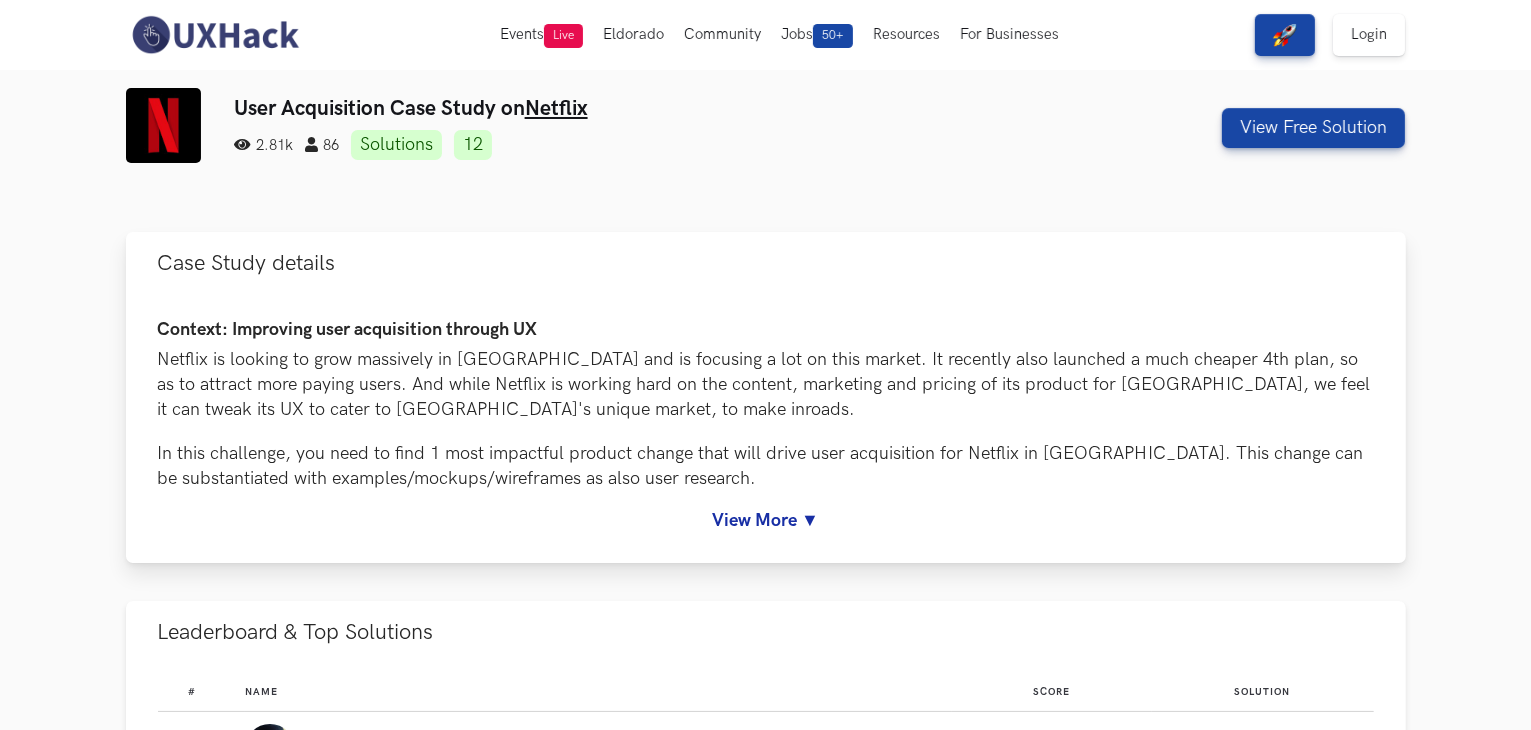 click on "Context: Improving user acquisition through UX Netflix is looking to grow massively in India and is focusing a lot on this market. It recently also launched a much cheaper 4th plan, so as to attract more paying users. And while Netflix is working hard on the content, marketing and pricing of its product for India, we feel it can tweak its UX to cater to India's unique market, to make inroads. In this challenge, you need to find 1 most impactful product change that will drive user acquisition for Netflix in India. This change can be substantiated with examples/mockups/wireframes as also user research. The quality of your solution/improvement will be judged on the depth to which you go. So, generic solutions like: localisation of content will not do. You need to explain the ‘Why’ and ‘How’ parts: Why would a particular solution work and how can it be made to work by Netflix in India. Important points: - Additional points for solid, primary user research Resources & Reading: 24 Jul:  11 Jul:" at bounding box center [766, 429] 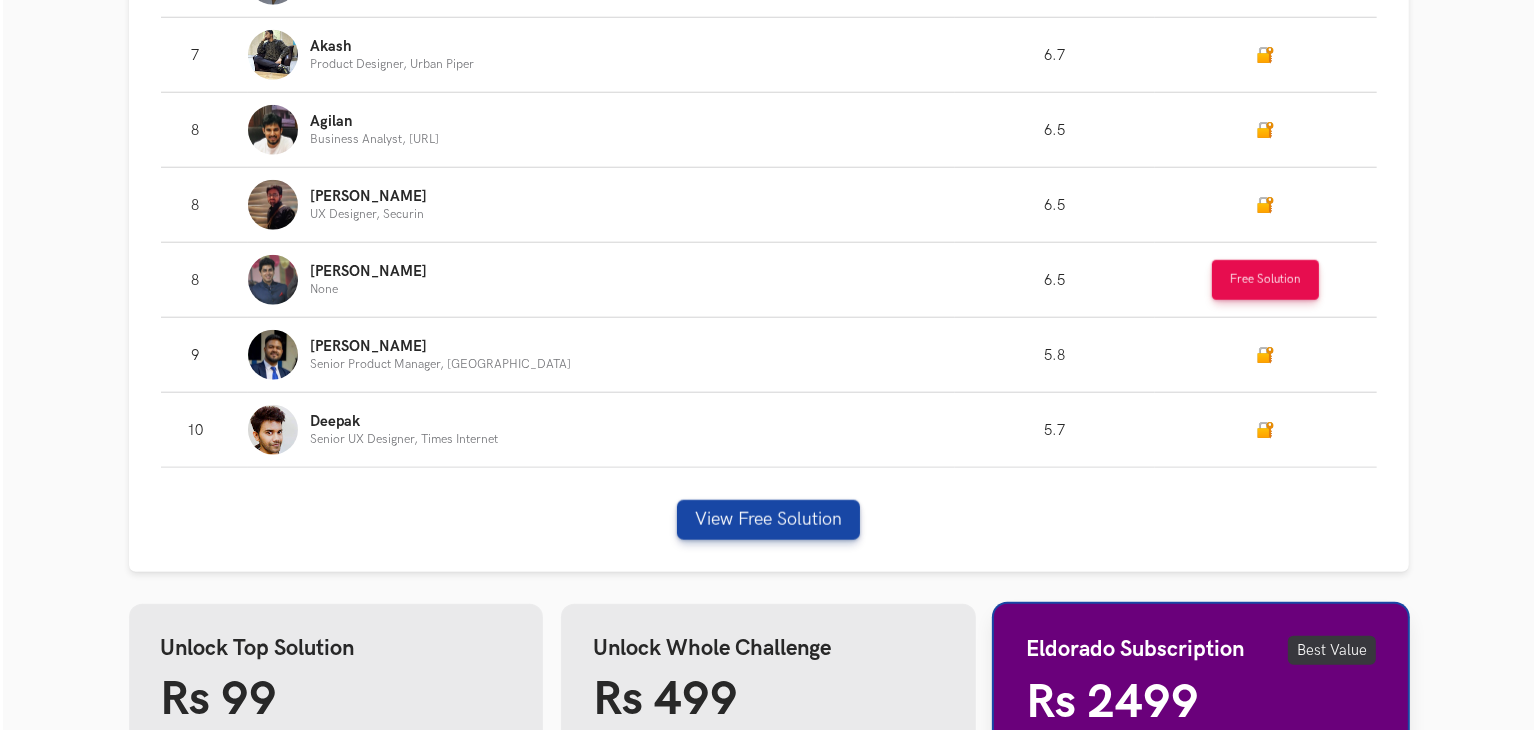 scroll, scrollTop: 2052, scrollLeft: 0, axis: vertical 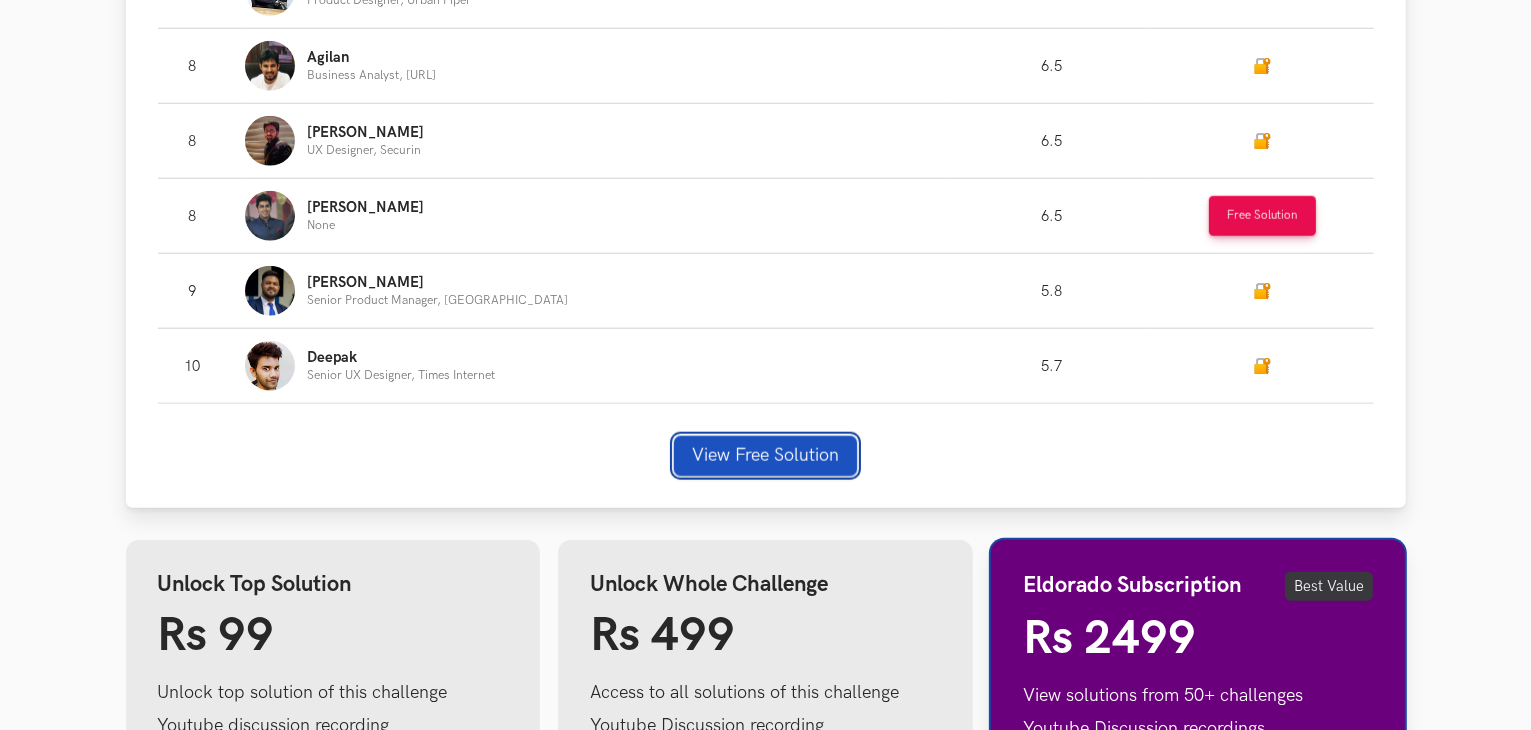 click on "View Free Solution" at bounding box center (765, 456) 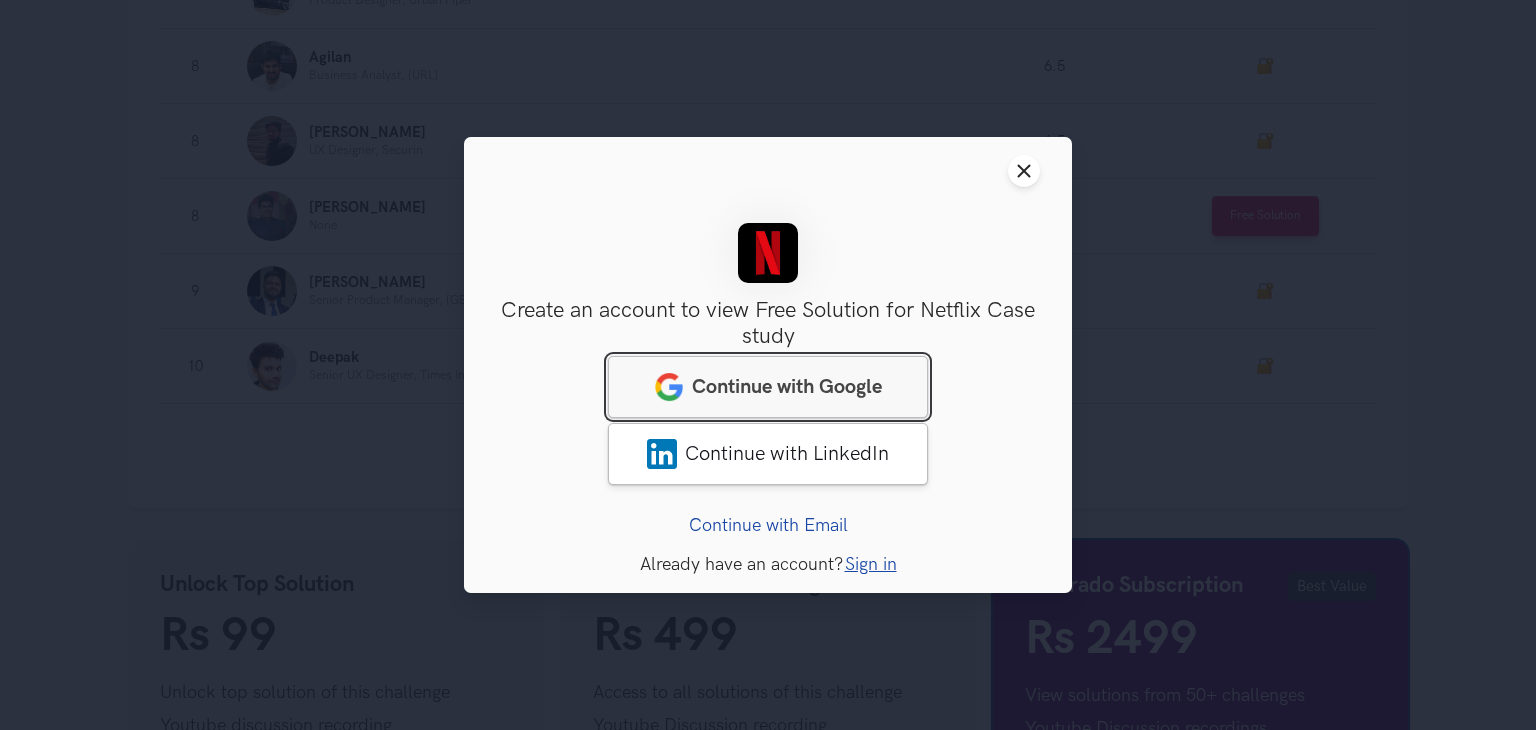 click on "Continue with Google" at bounding box center [768, 387] 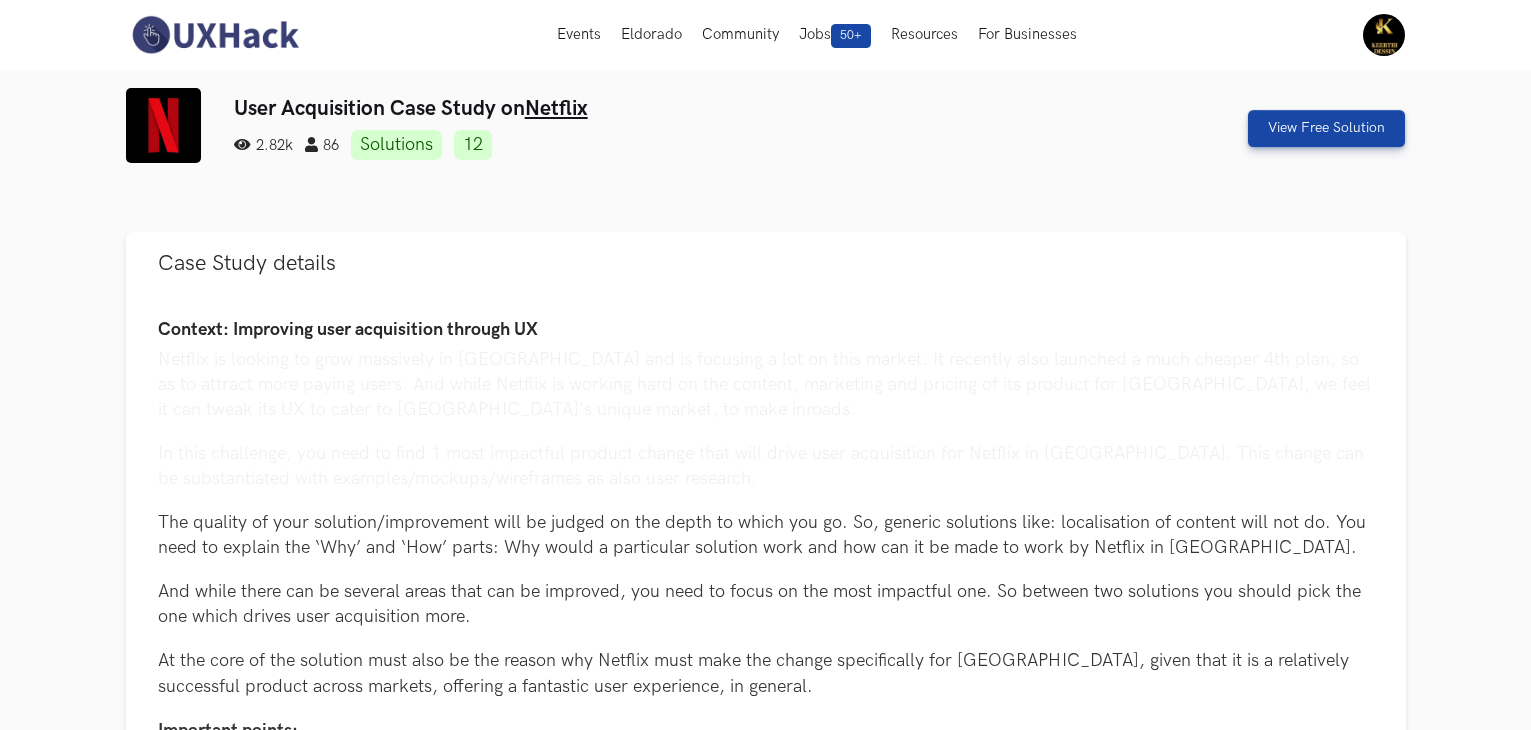 scroll, scrollTop: 0, scrollLeft: 0, axis: both 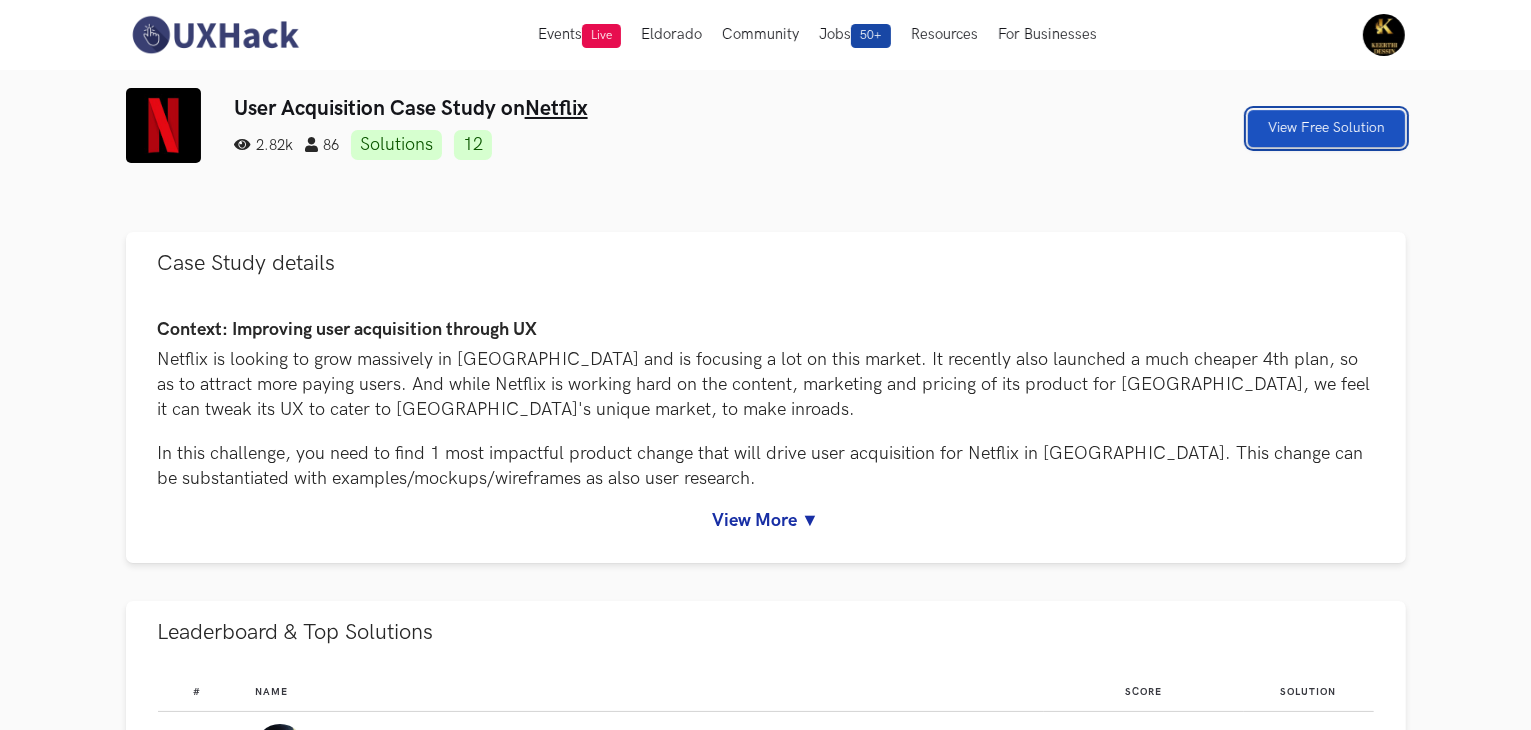 click on "View Free Solution" at bounding box center [1326, 128] 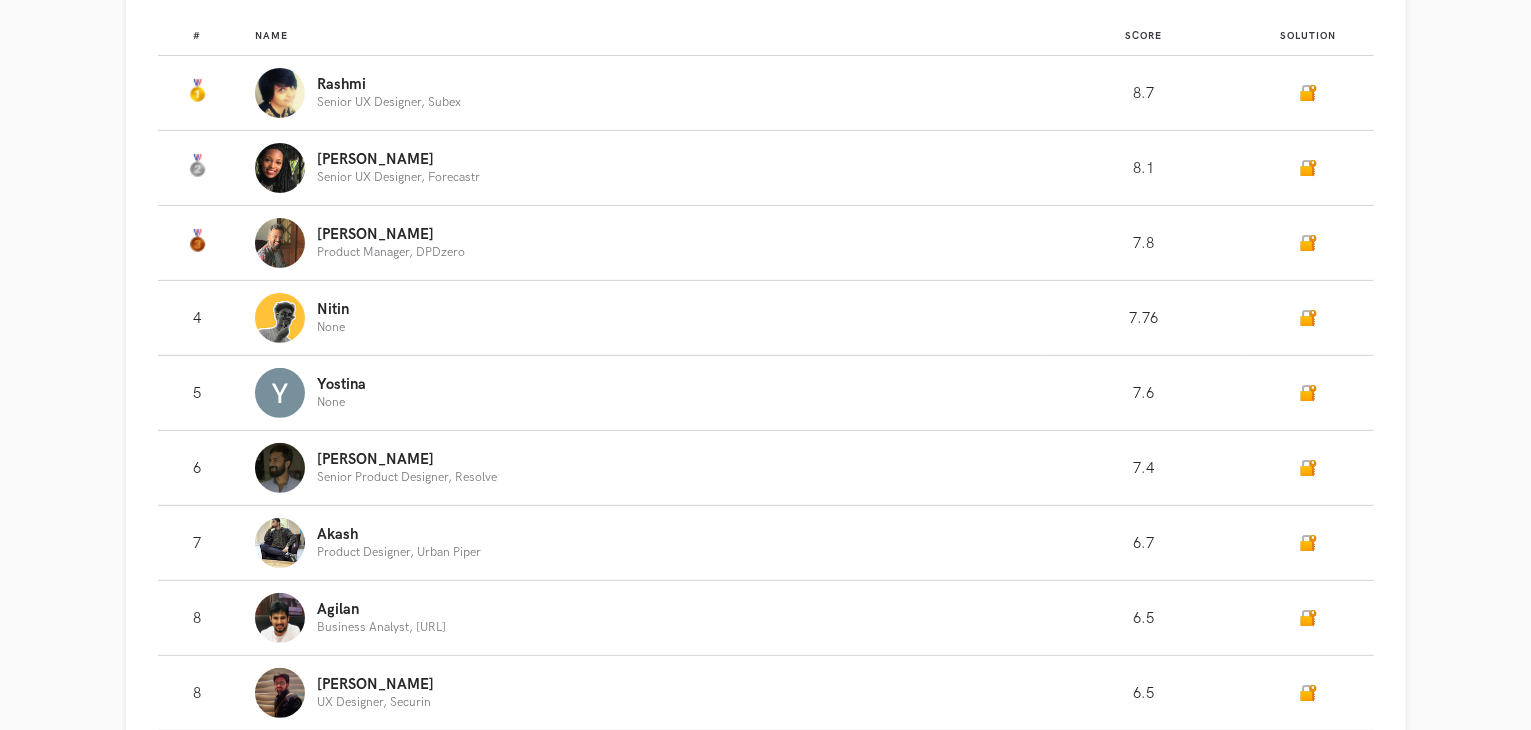 scroll, scrollTop: 670, scrollLeft: 0, axis: vertical 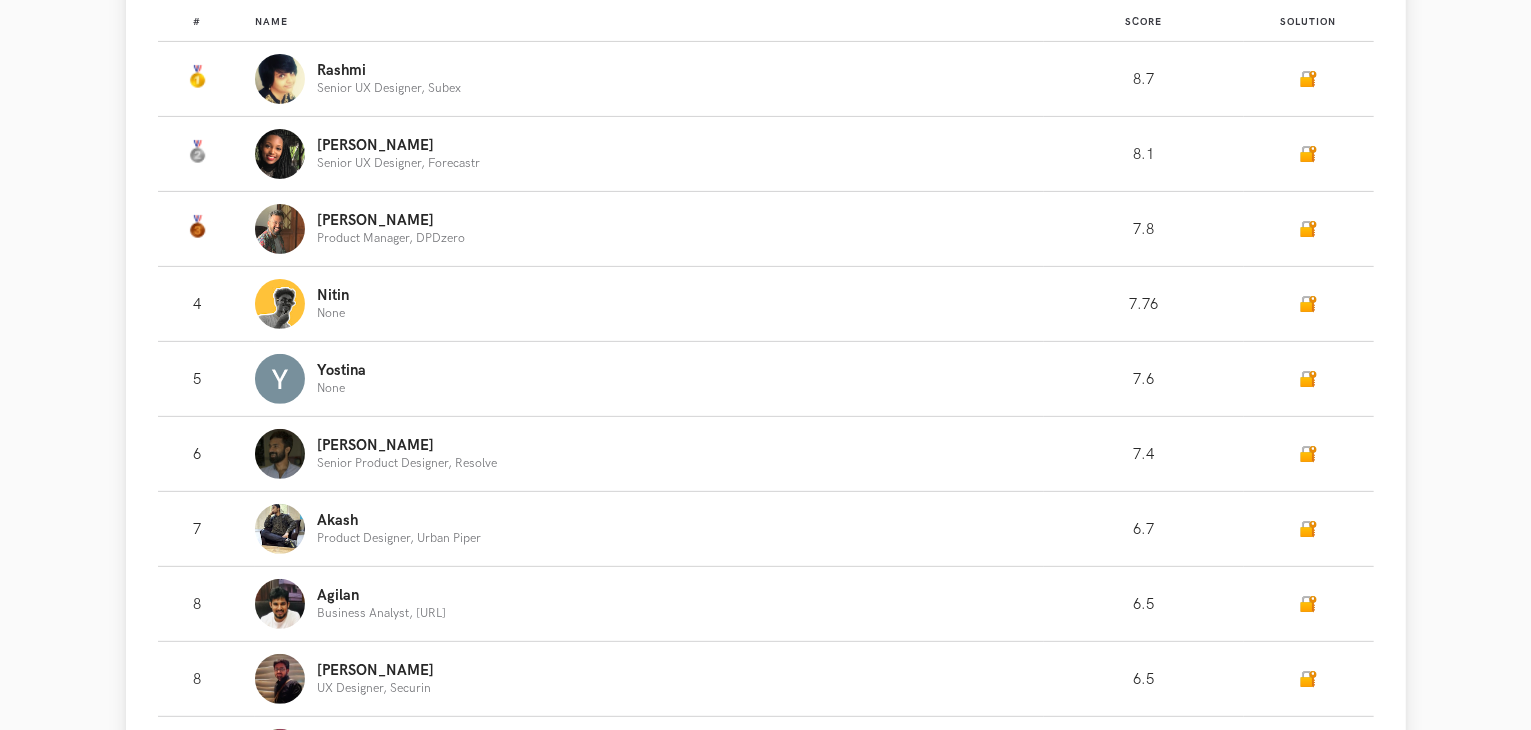 click on "Nitin None" at bounding box center (640, 304) 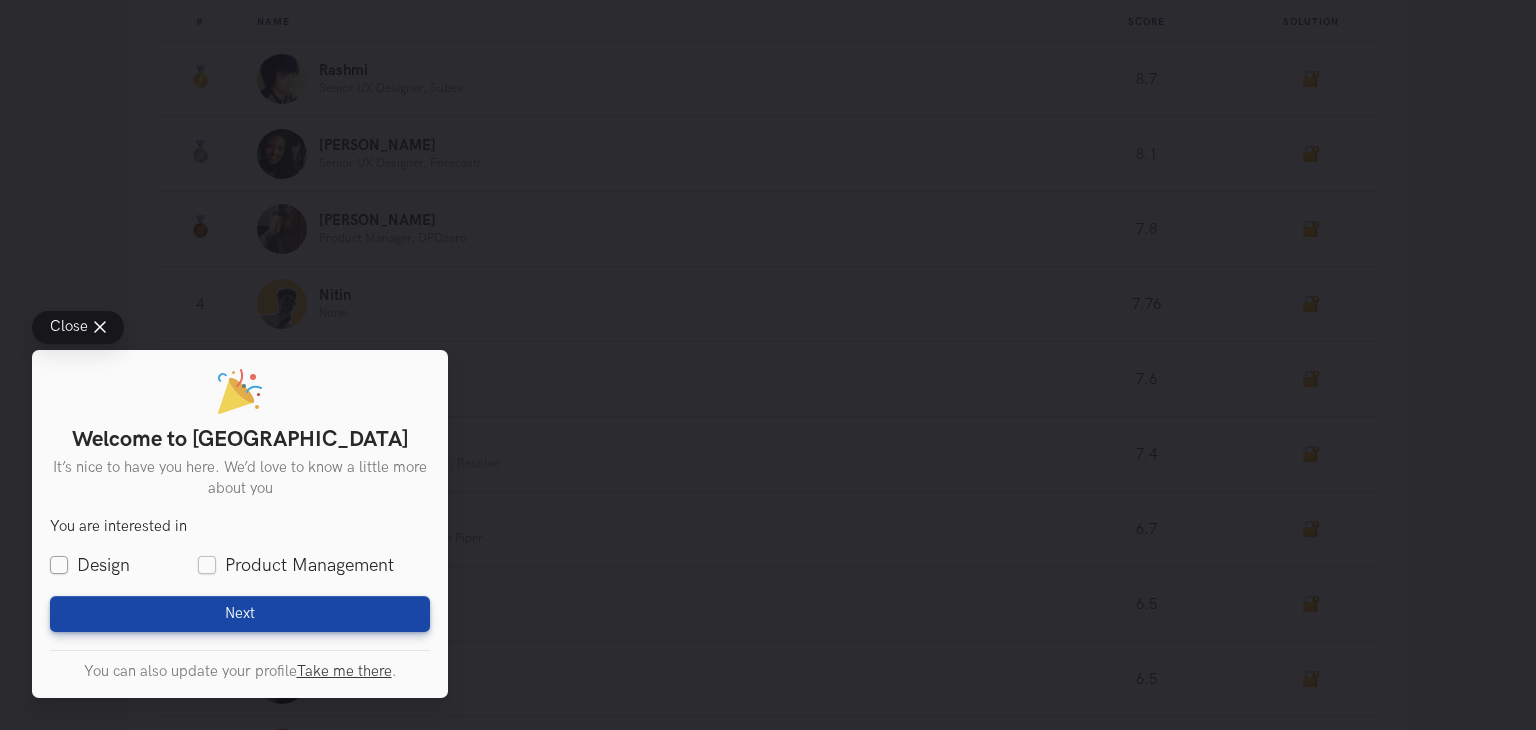 click on "Design" at bounding box center [90, 565] 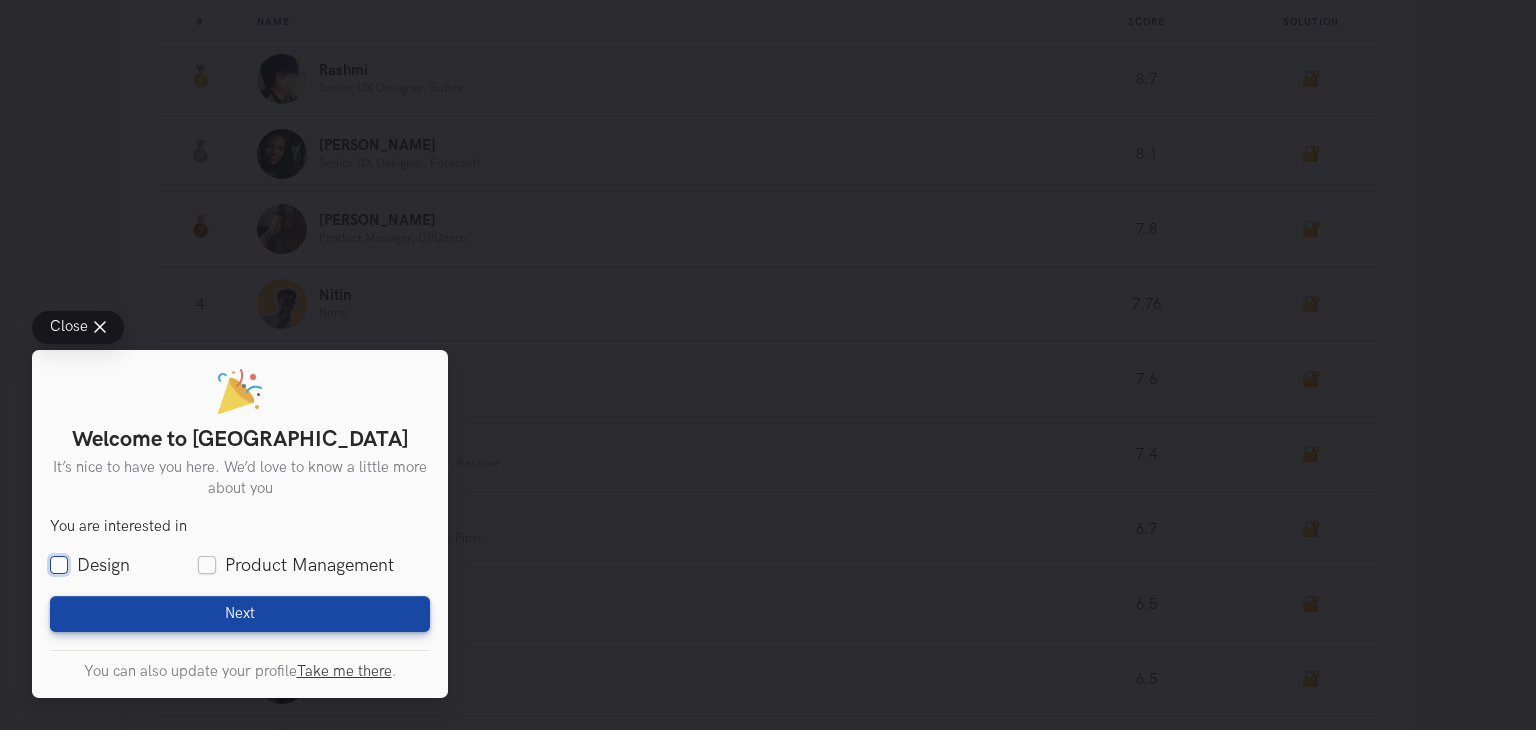 click on "Design" at bounding box center [59, 566] 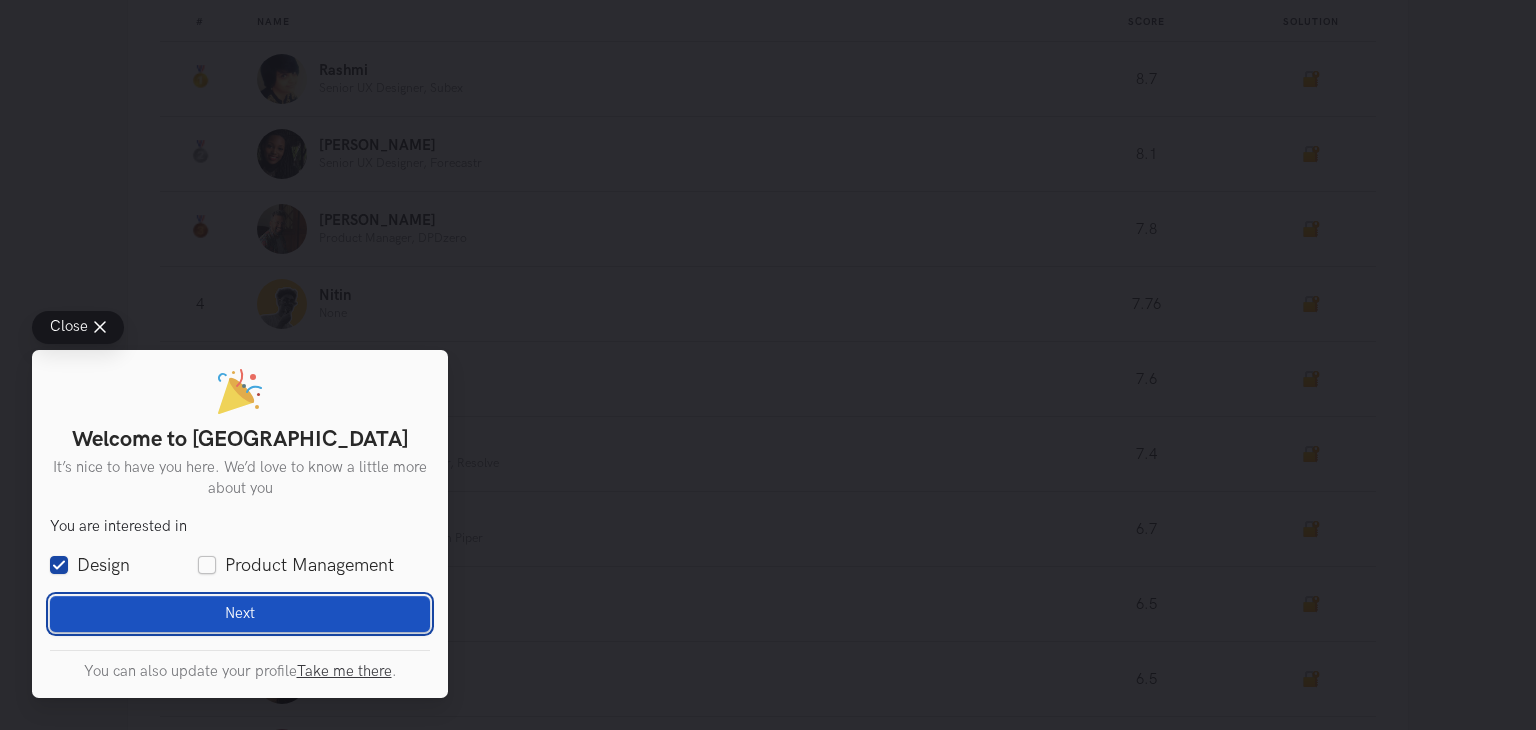 click on "Next   Loading" at bounding box center [240, 614] 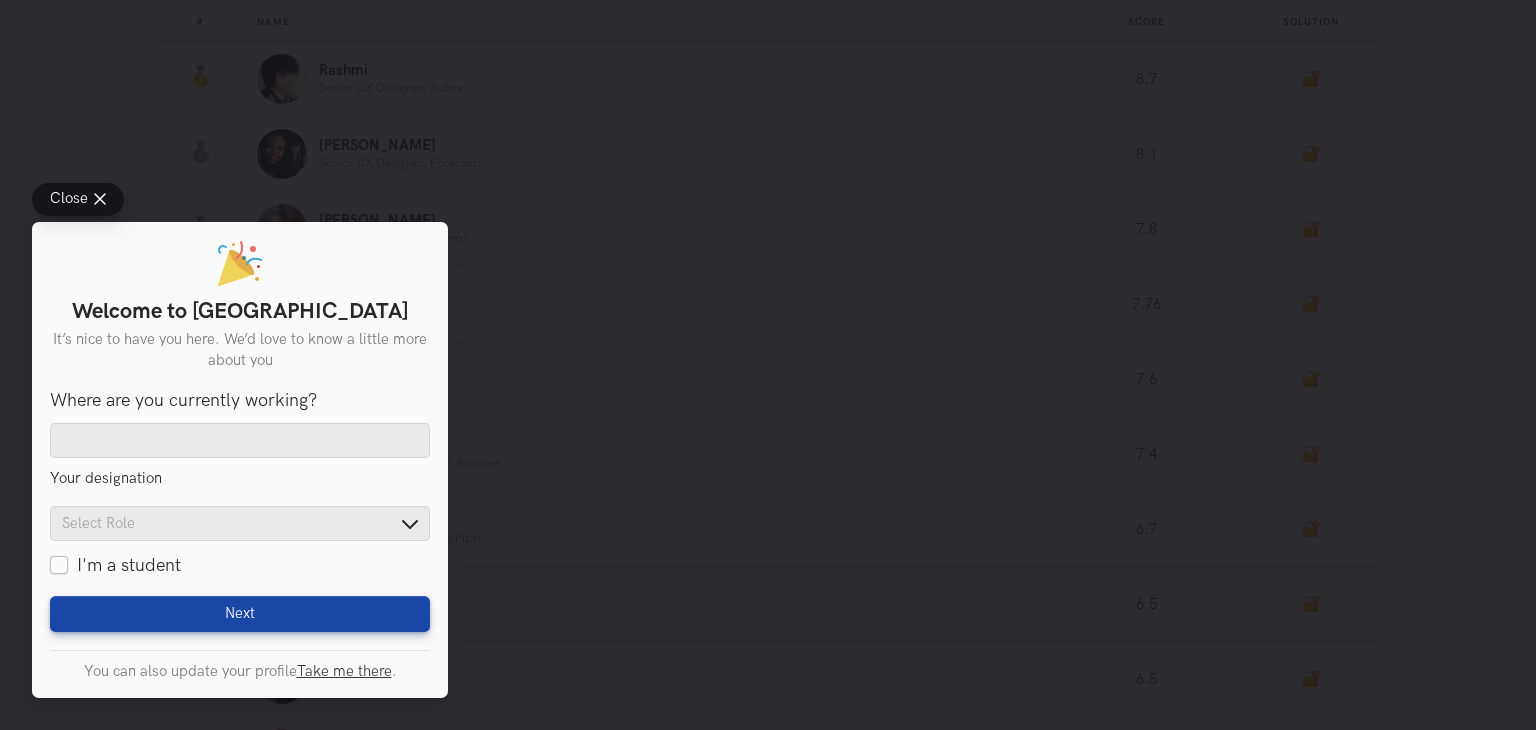 click 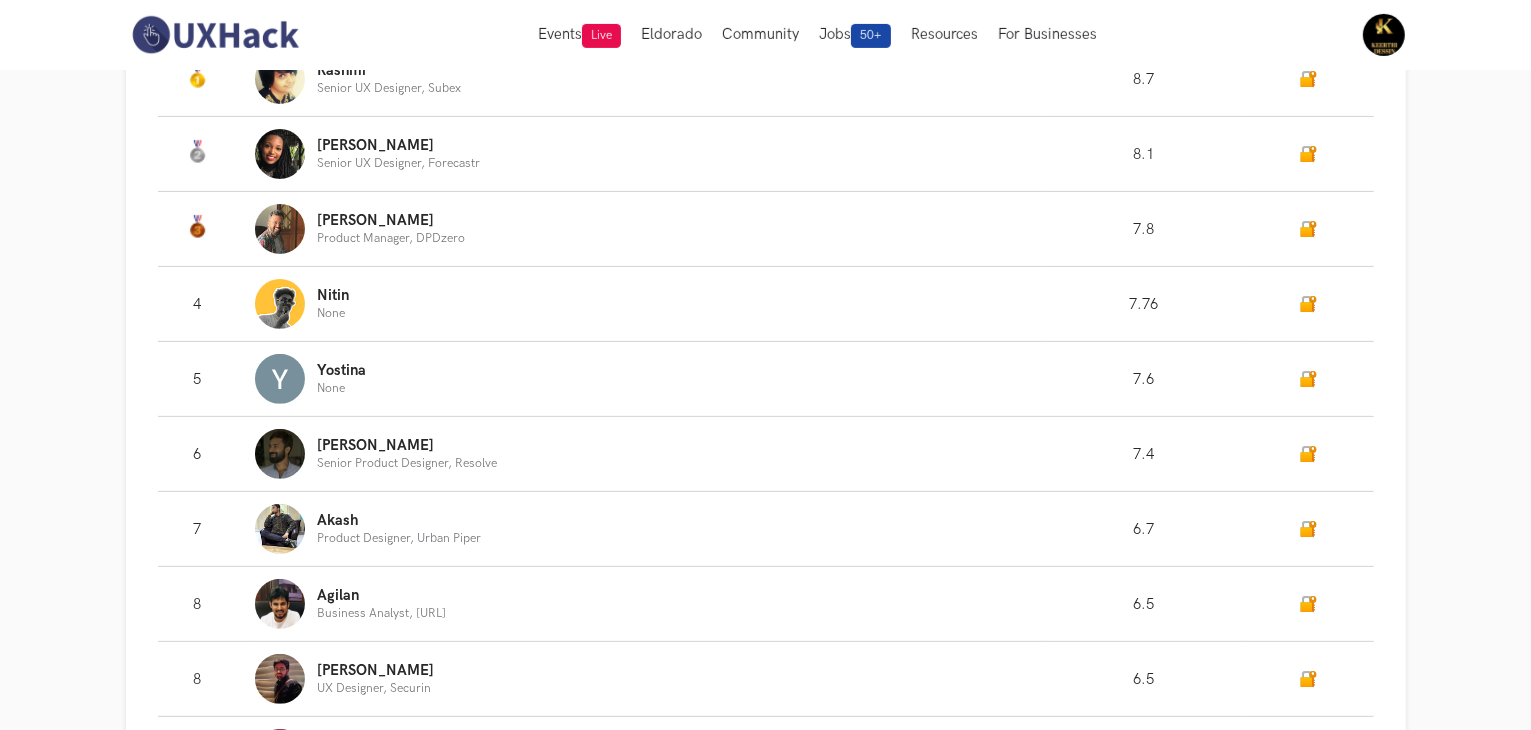 scroll, scrollTop: 32, scrollLeft: 0, axis: vertical 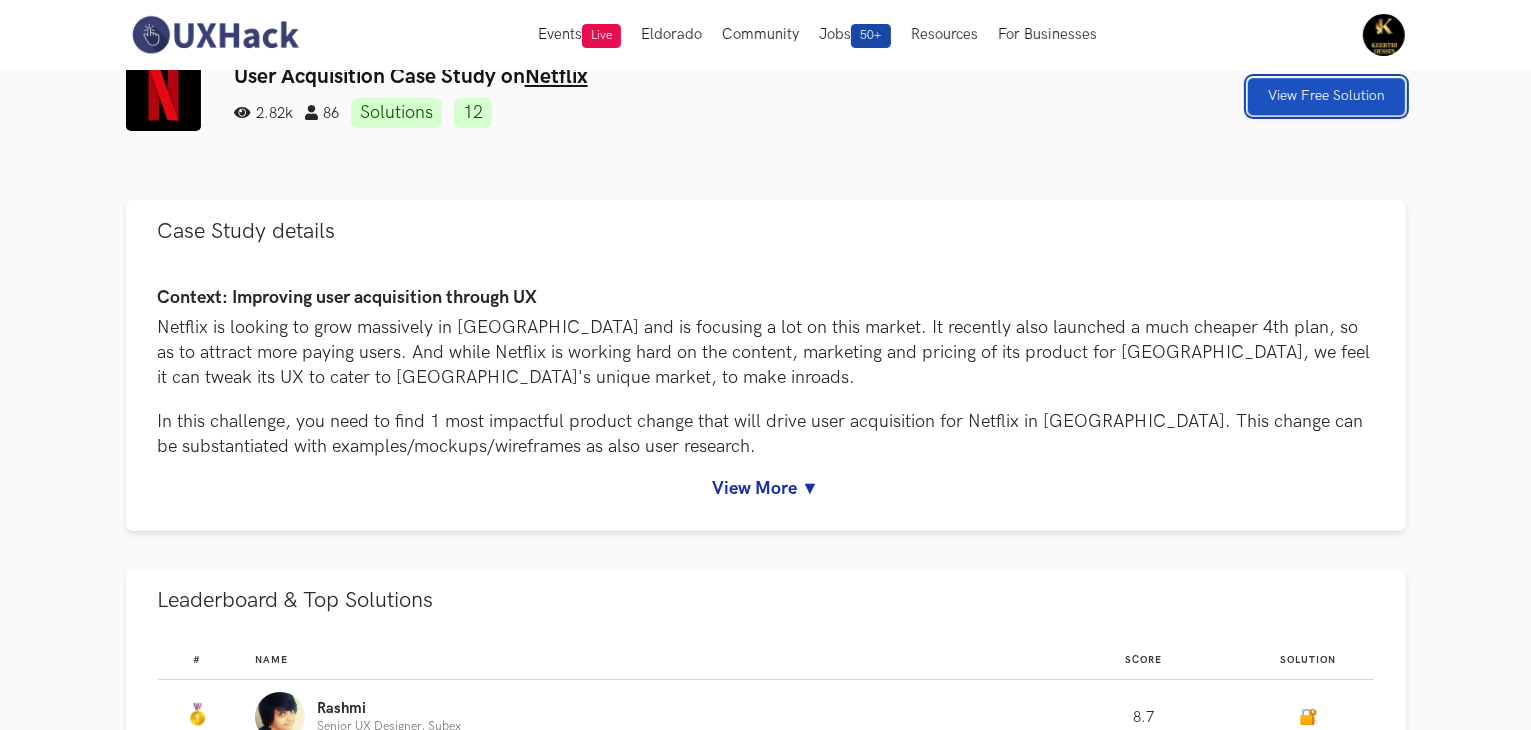 click on "View Free Solution" at bounding box center [1326, 96] 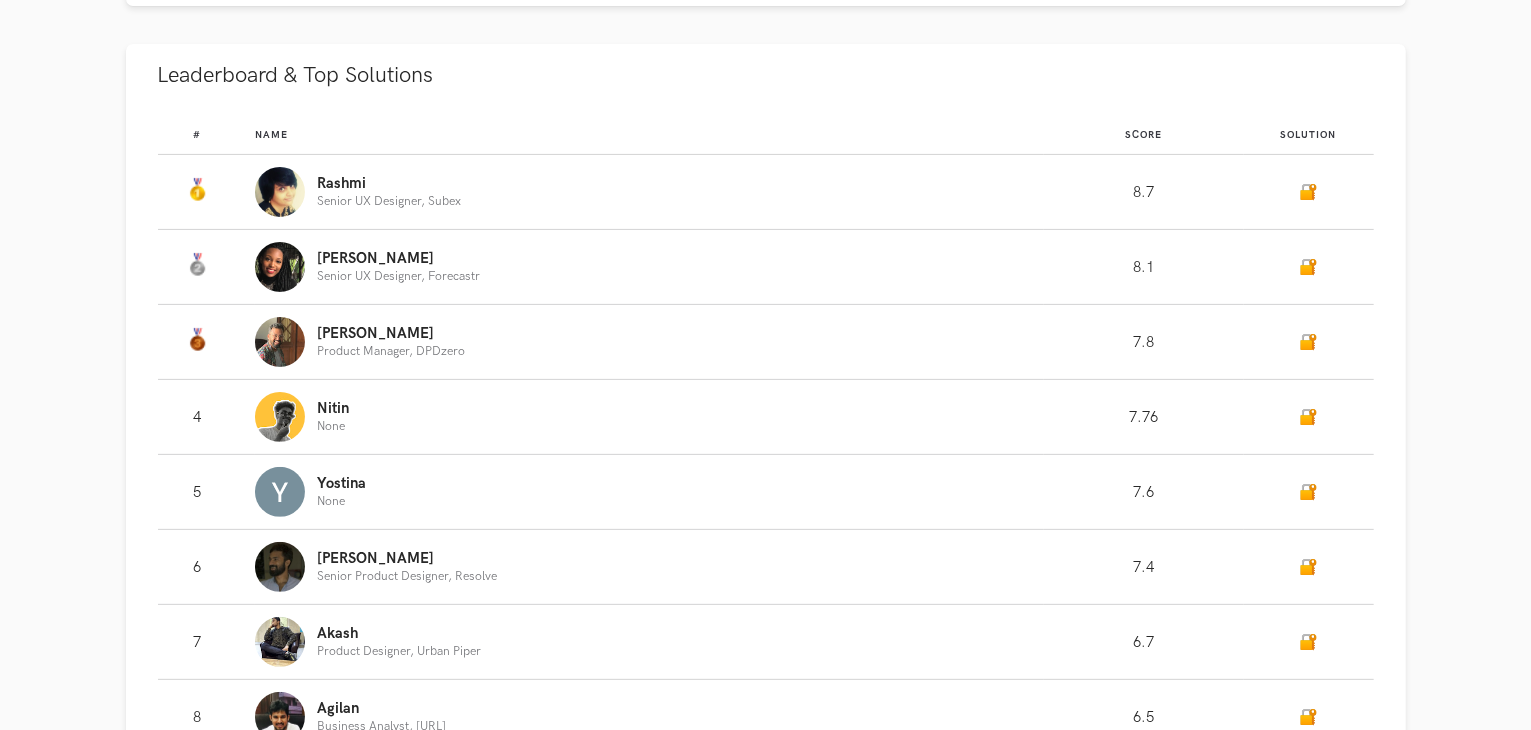 scroll, scrollTop: 670, scrollLeft: 0, axis: vertical 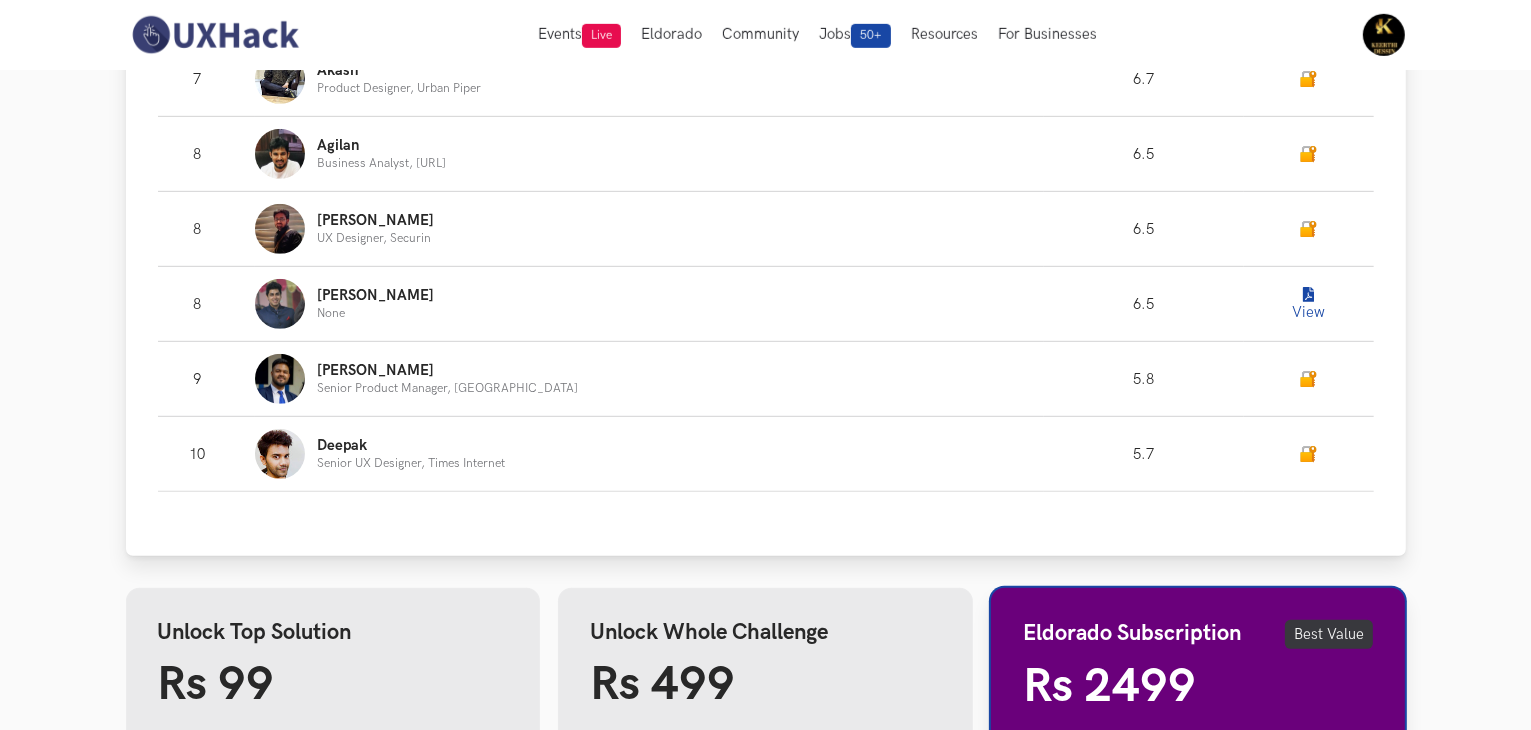 click on "Senior UX Designer, Times Internet" at bounding box center (411, 463) 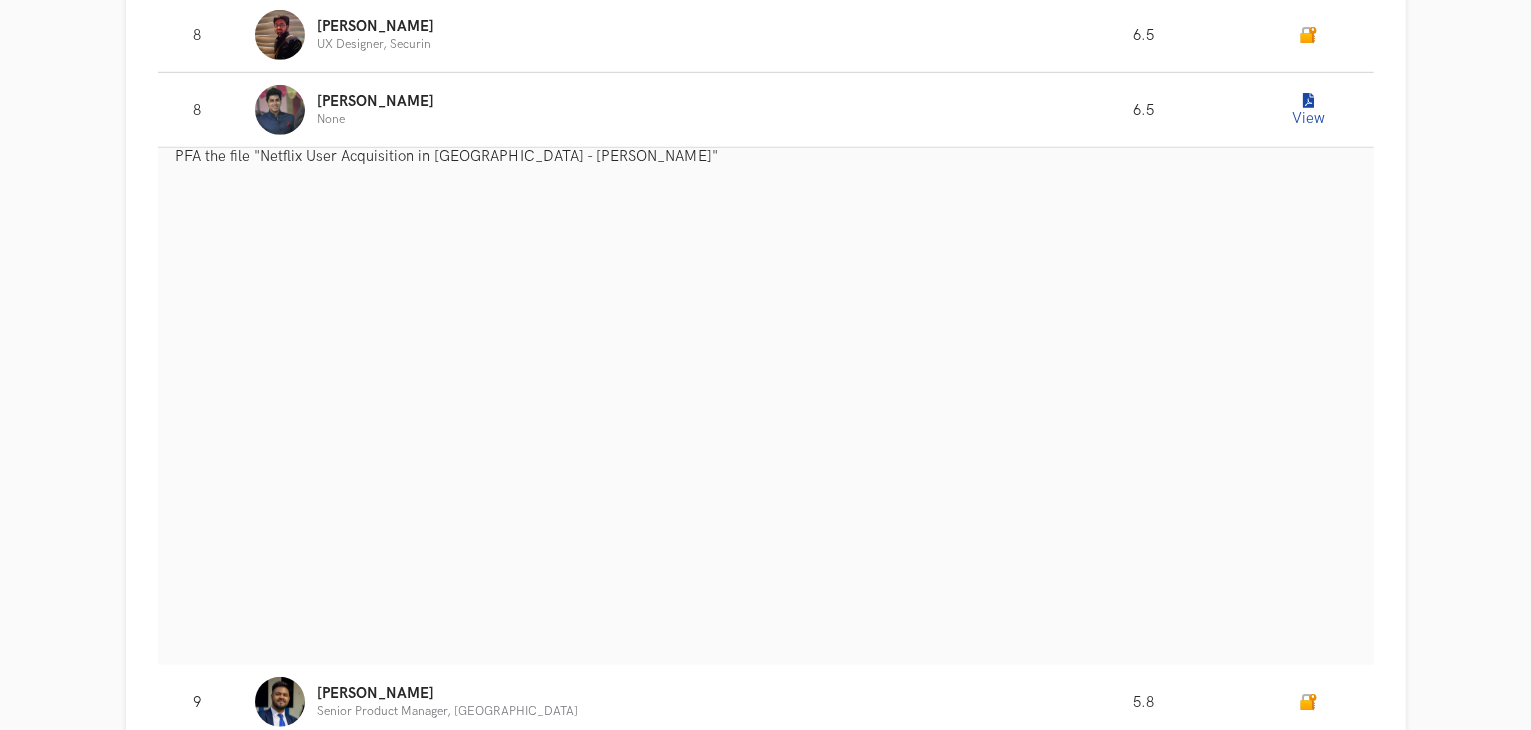 scroll, scrollTop: 1364, scrollLeft: 0, axis: vertical 